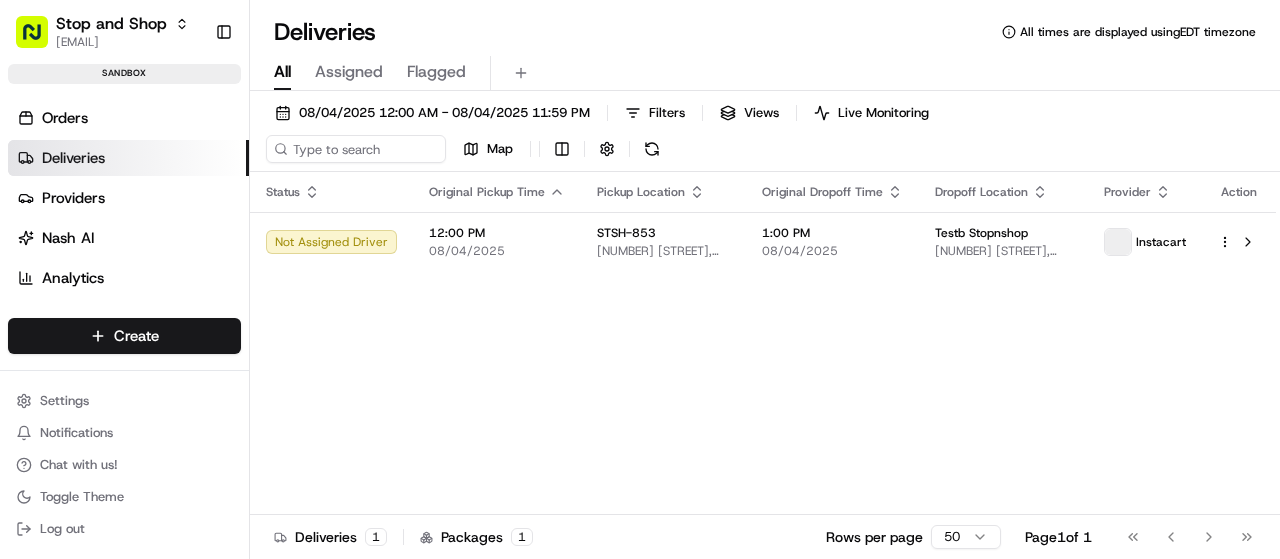 scroll, scrollTop: 0, scrollLeft: 0, axis: both 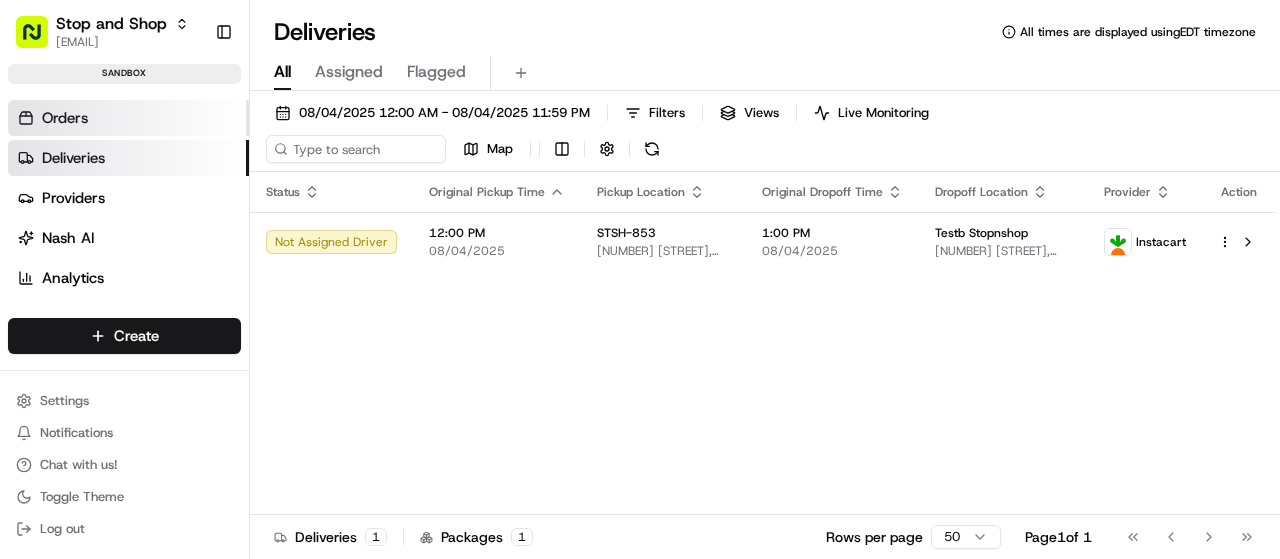 click on "Orders" at bounding box center [128, 118] 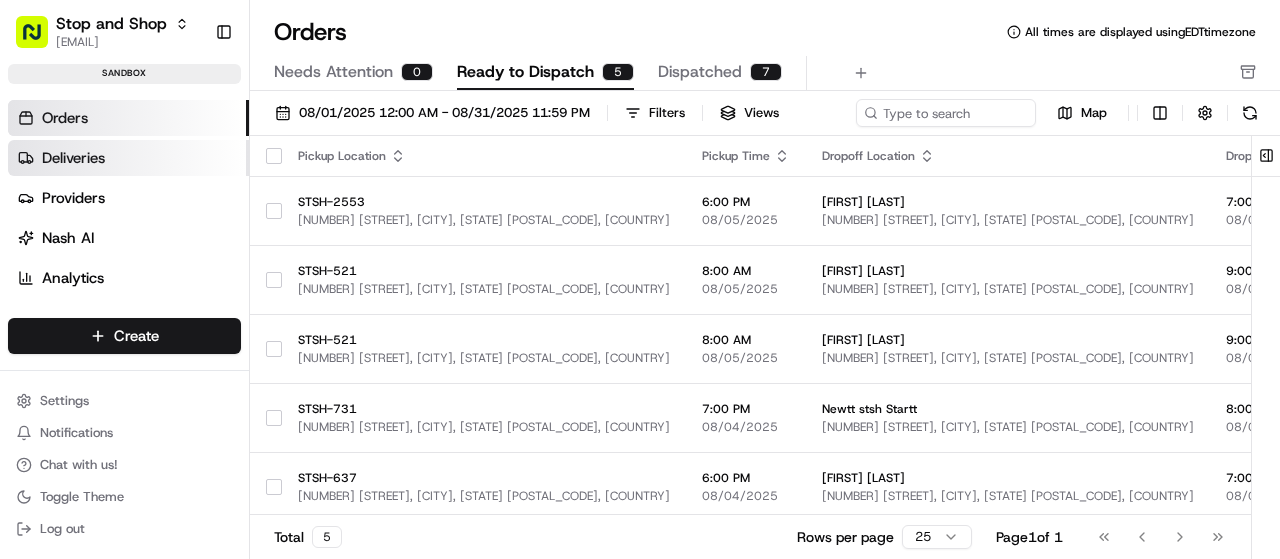 click on "Deliveries" at bounding box center (73, 158) 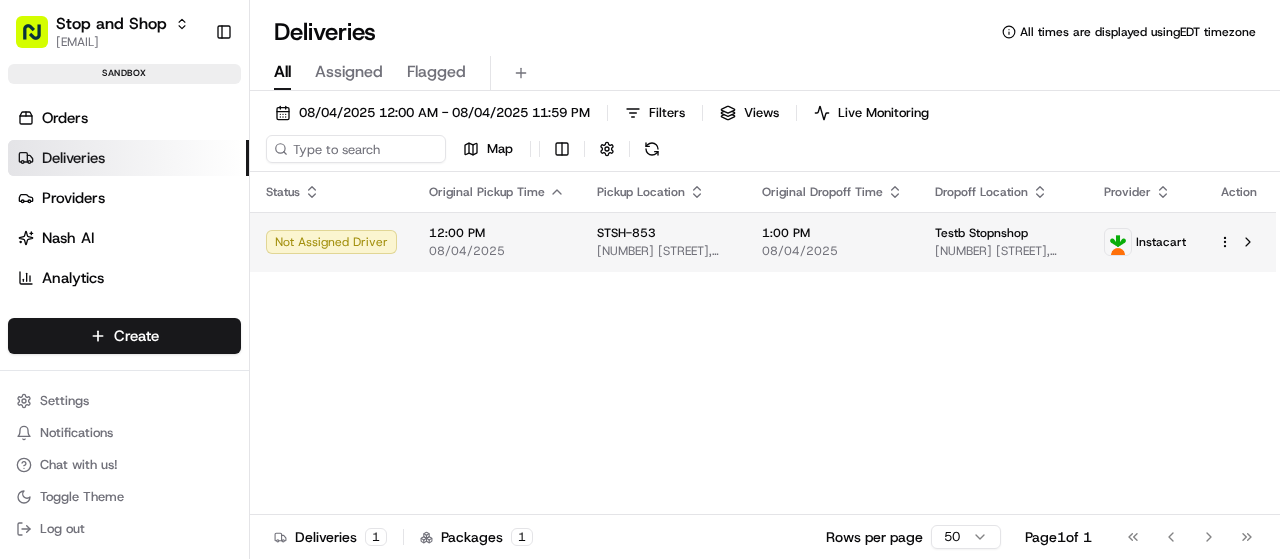 click on "12:00 PM" at bounding box center (497, 233) 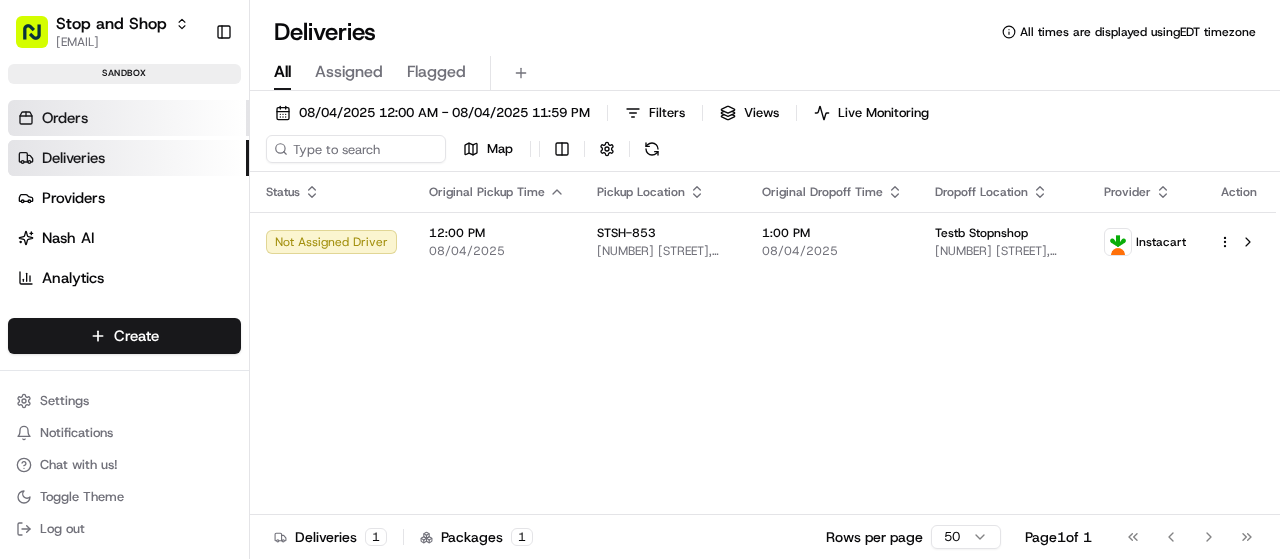 click on "Orders" at bounding box center [65, 118] 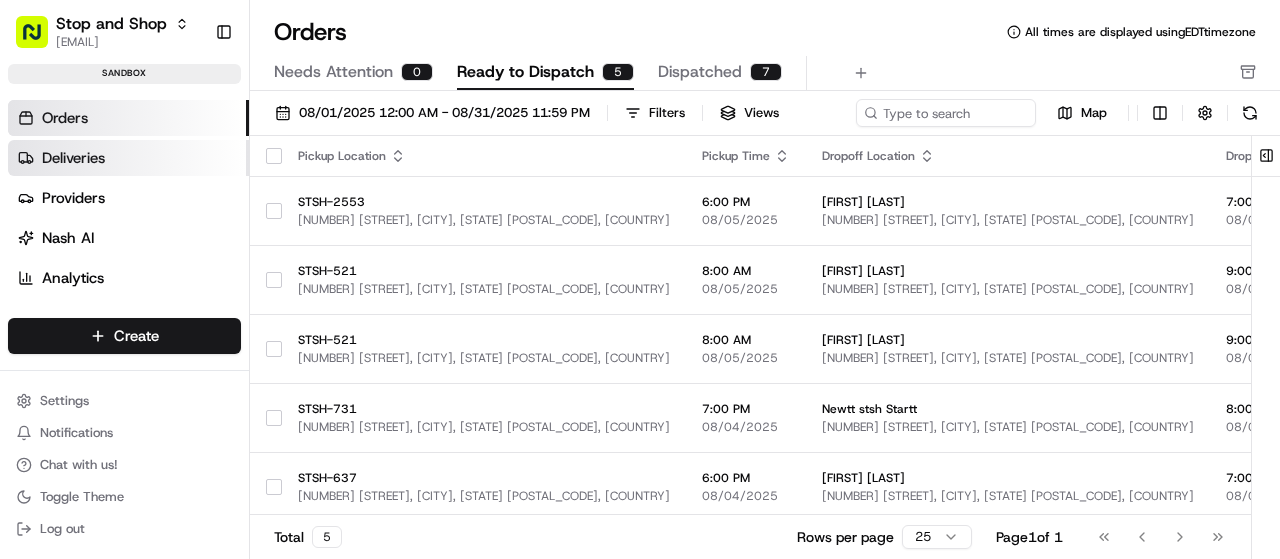 click on "Deliveries" at bounding box center (128, 158) 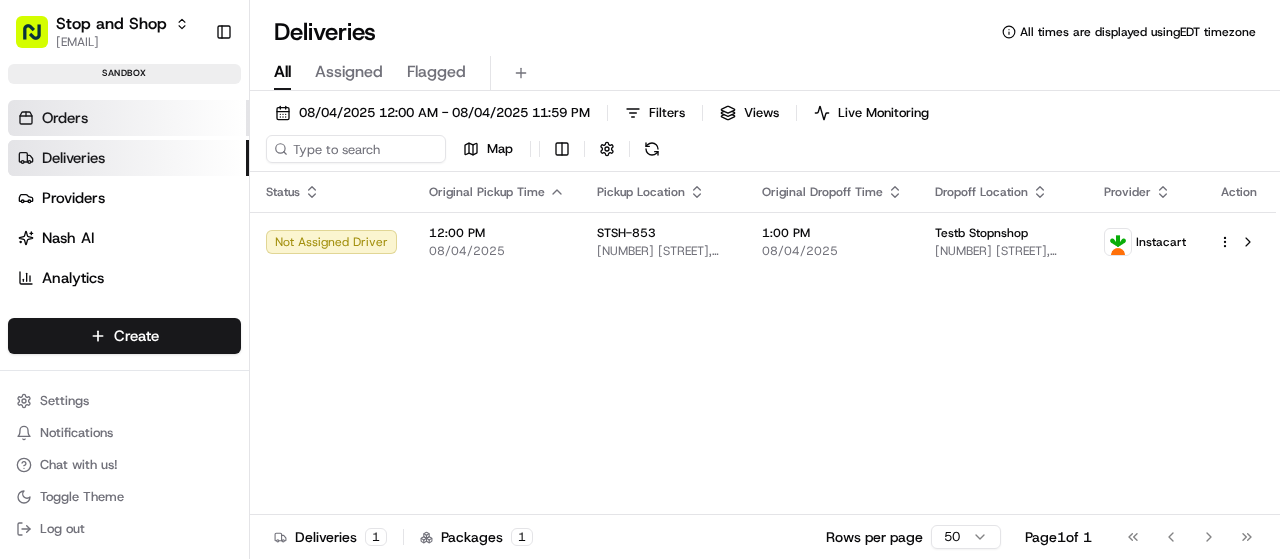 click on "Orders" at bounding box center (65, 118) 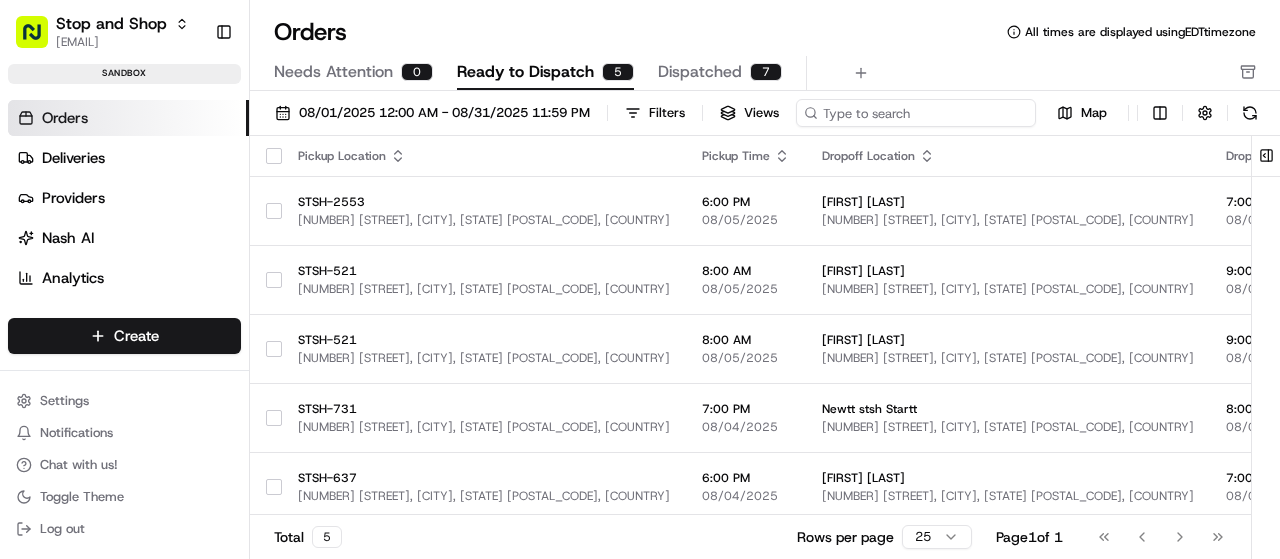 click on "[DATE] [TIME] - [DATE] [TIME] Filters Views Map" at bounding box center [765, 117] 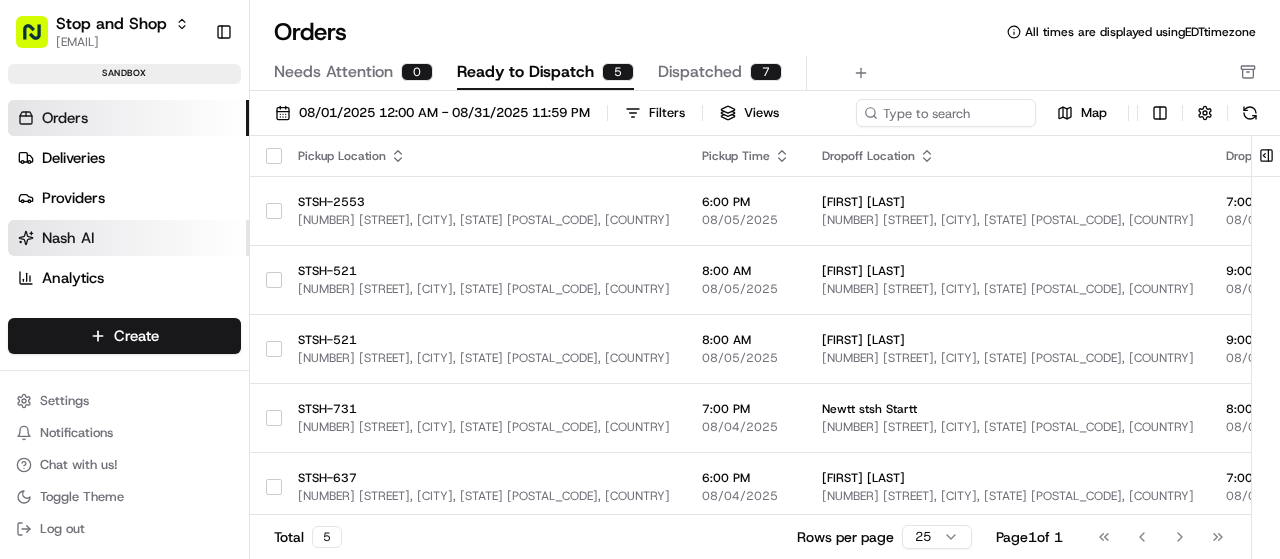 click on "Nash AI" at bounding box center [68, 238] 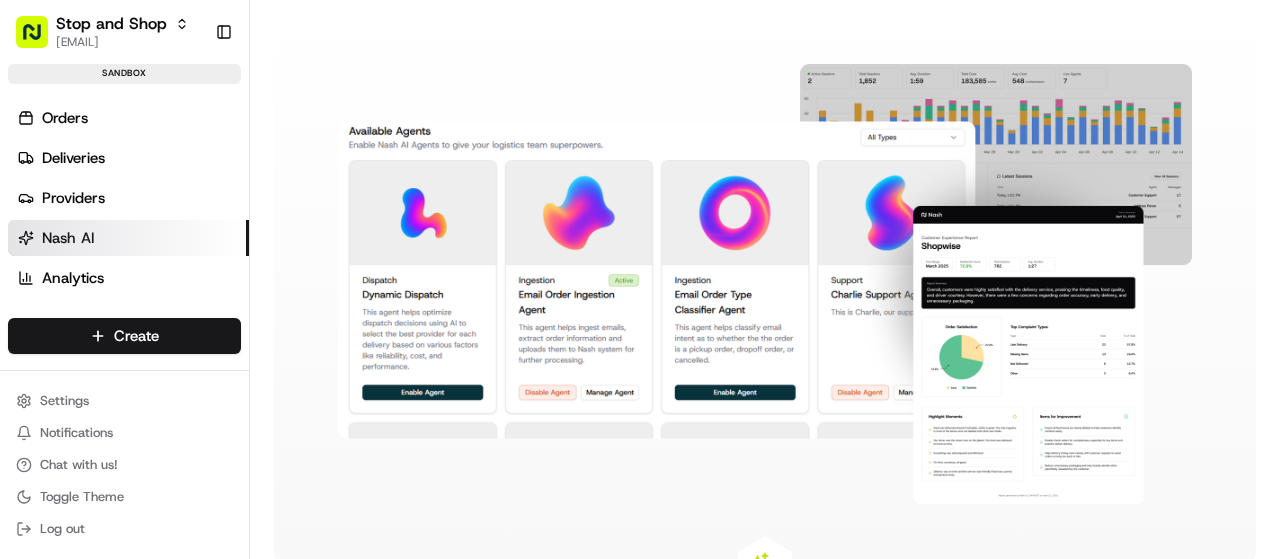 click on "Nash AI" at bounding box center (68, 238) 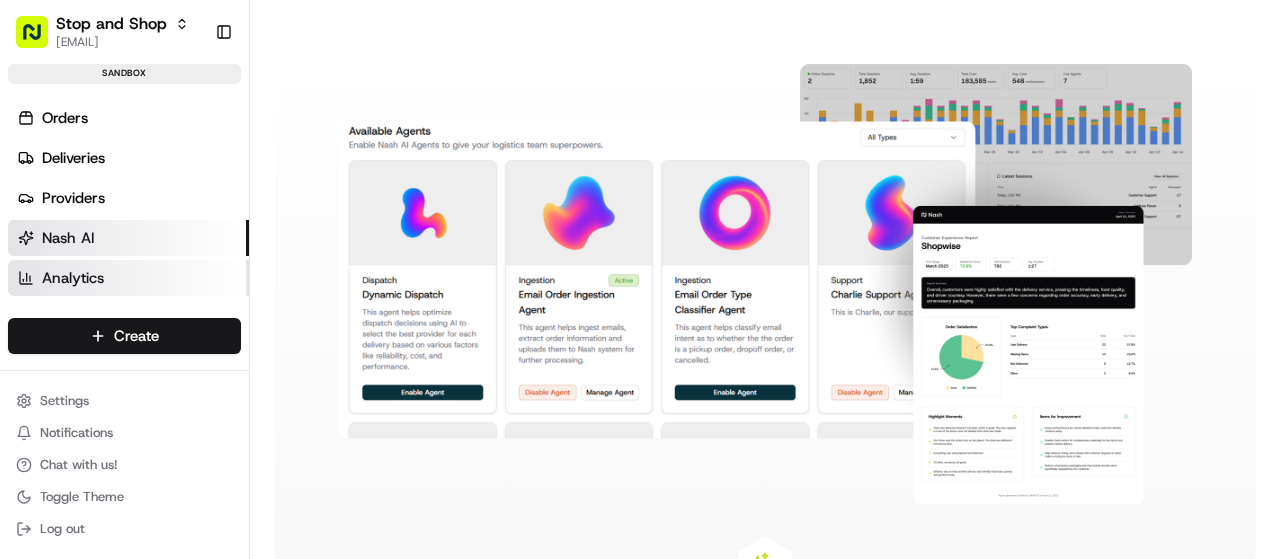 click on "Analytics" at bounding box center (73, 278) 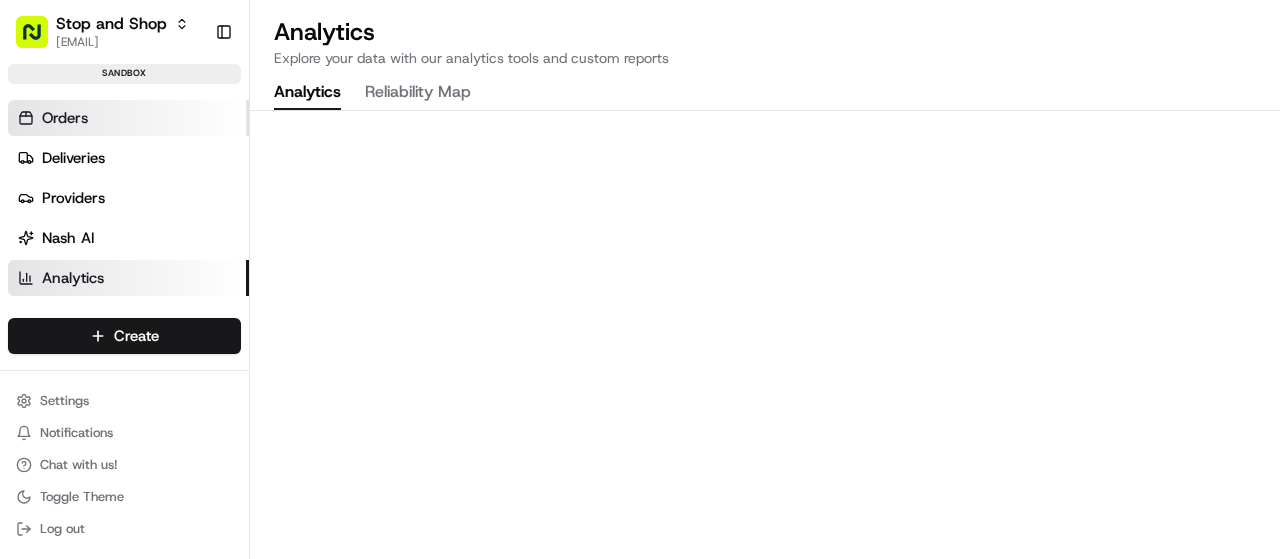 click on "Orders" at bounding box center [128, 118] 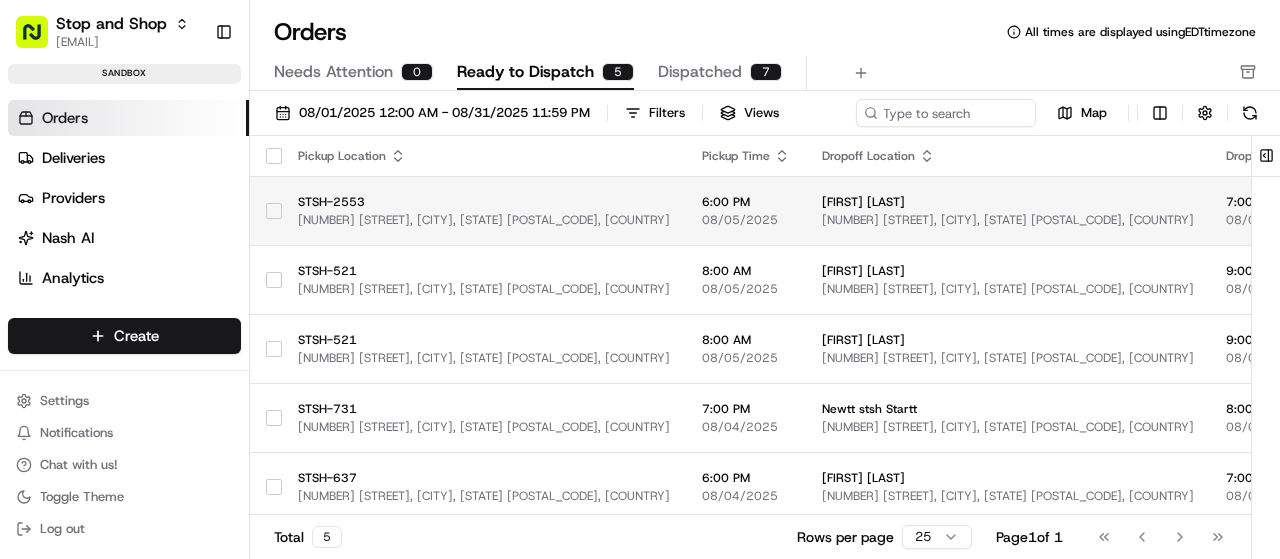 click on "[NUMBER] [STREET], [CITY], [STATE] [POSTAL_CODE], [COUNTRY]" at bounding box center [484, 220] 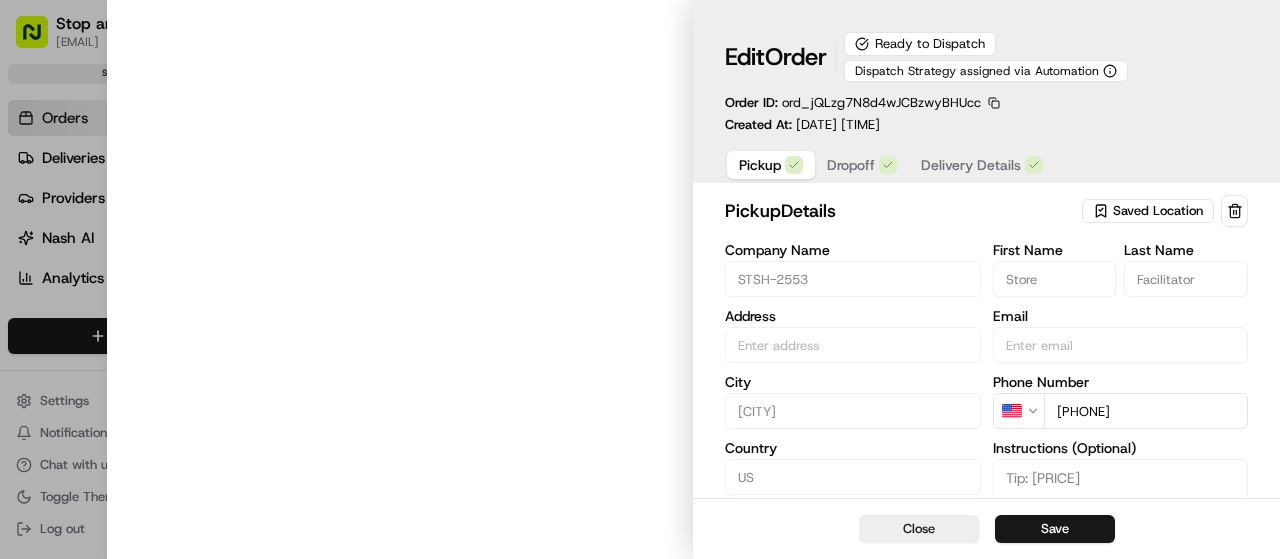 type on "[NUMBER] [STREET], [CITY], [STATE] [POSTAL_CODE], [COUNTRY]" 